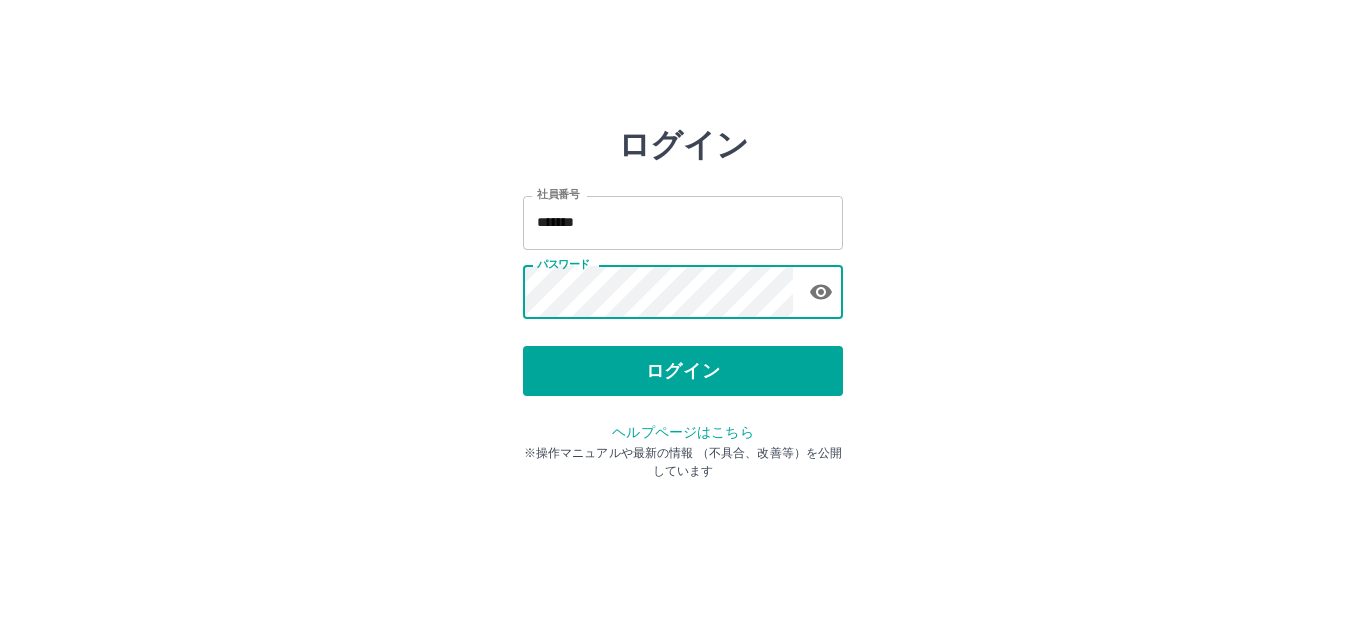 scroll, scrollTop: 0, scrollLeft: 0, axis: both 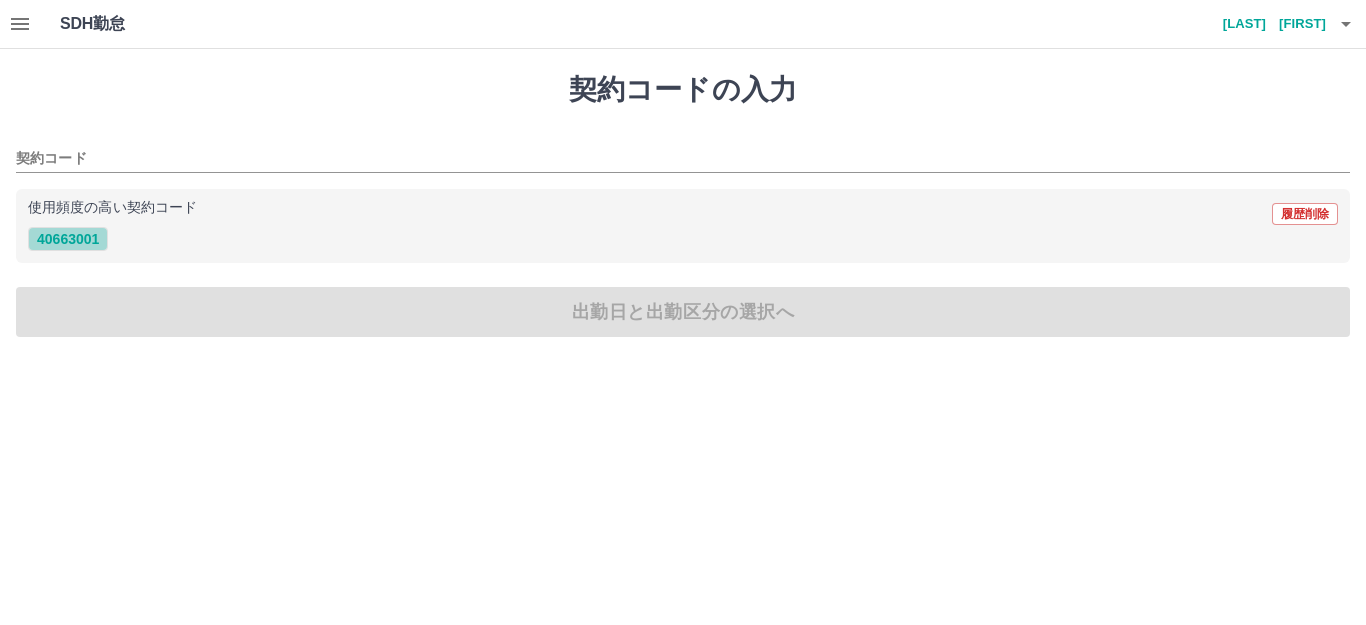 click on "40663001" at bounding box center (68, 239) 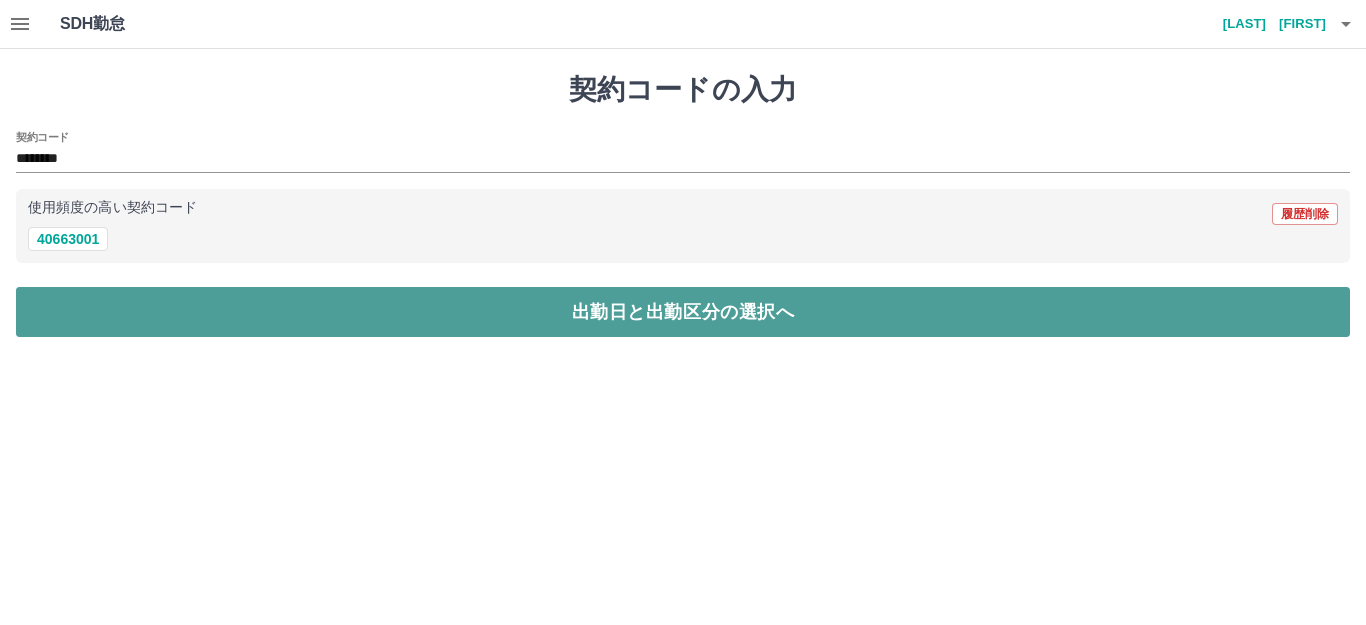 click on "出勤日と出勤区分の選択へ" at bounding box center (683, 312) 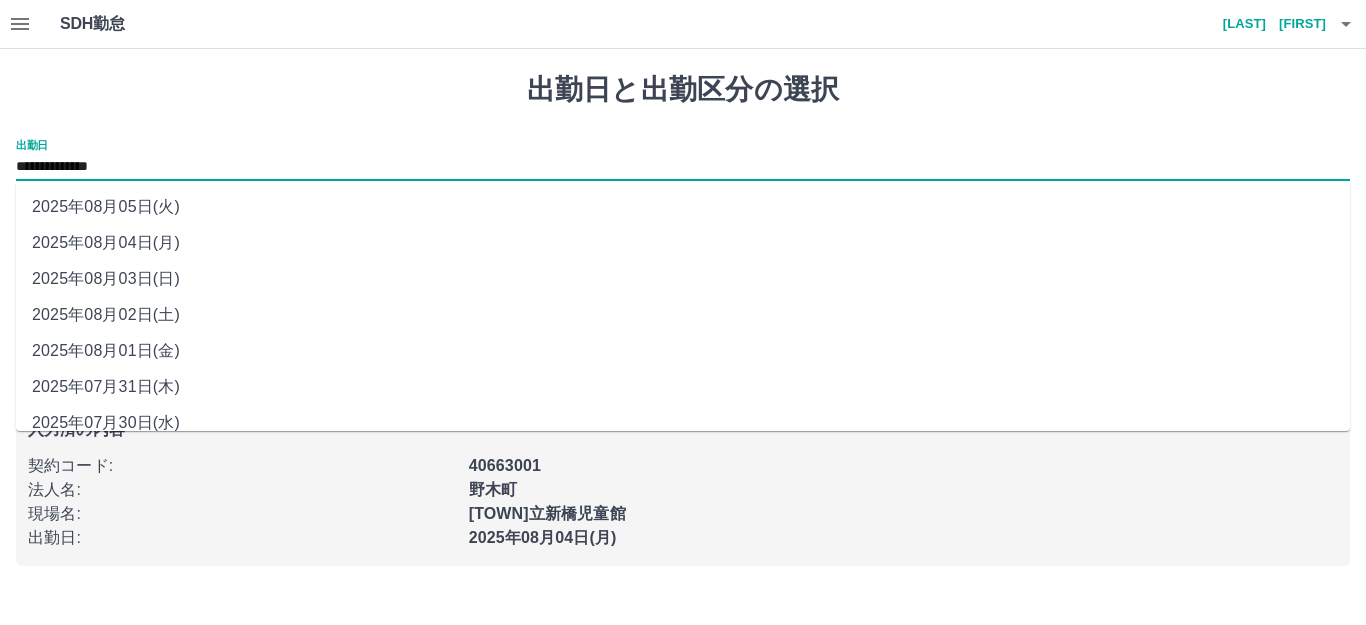 click on "**********" at bounding box center (683, 167) 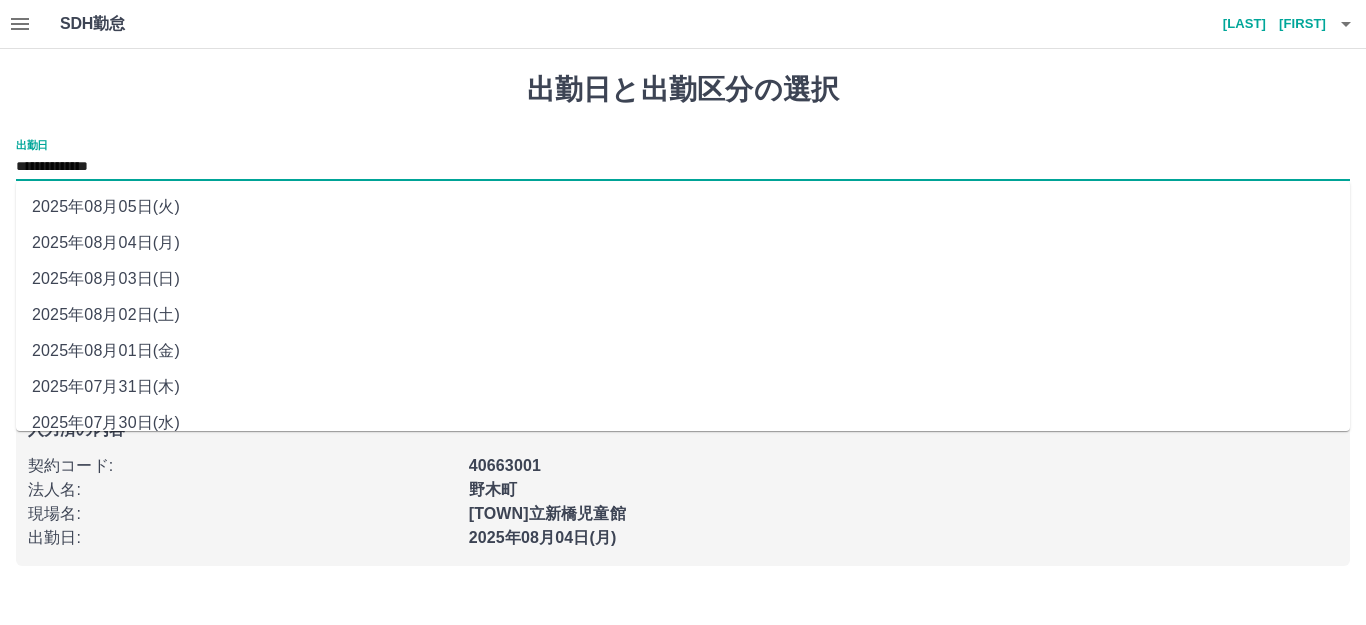 click on "2025年08月05日(火)" at bounding box center [683, 207] 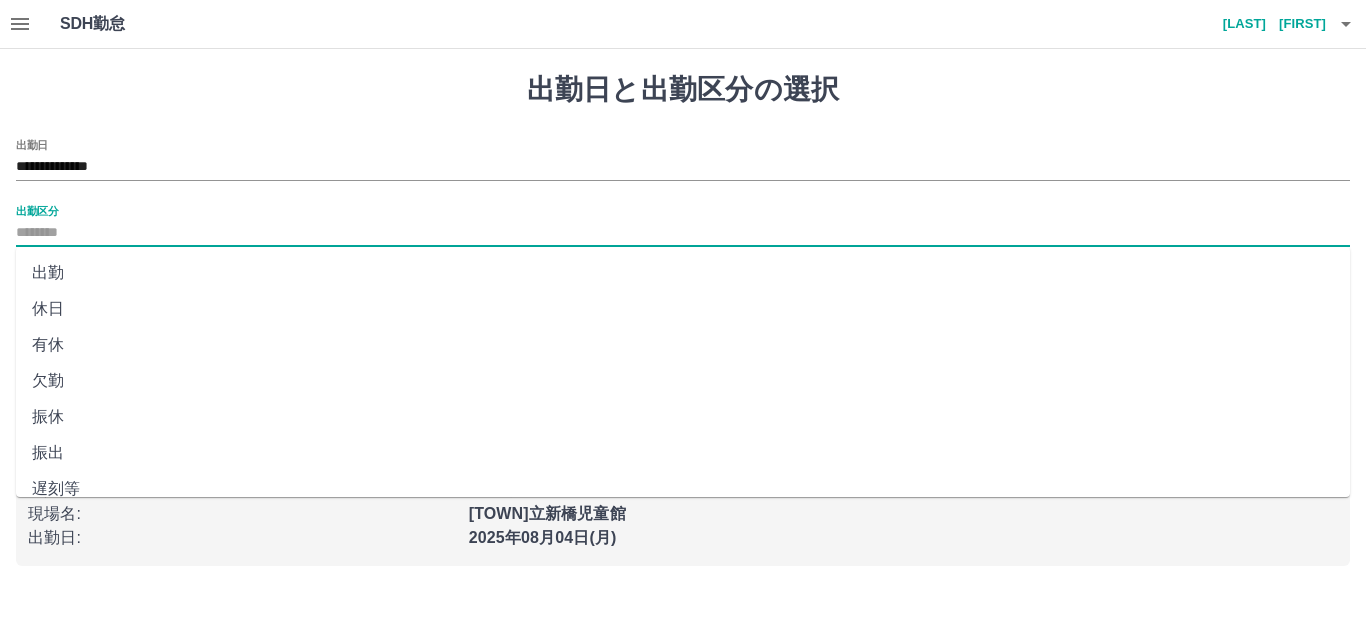 click on "出勤区分" at bounding box center [683, 233] 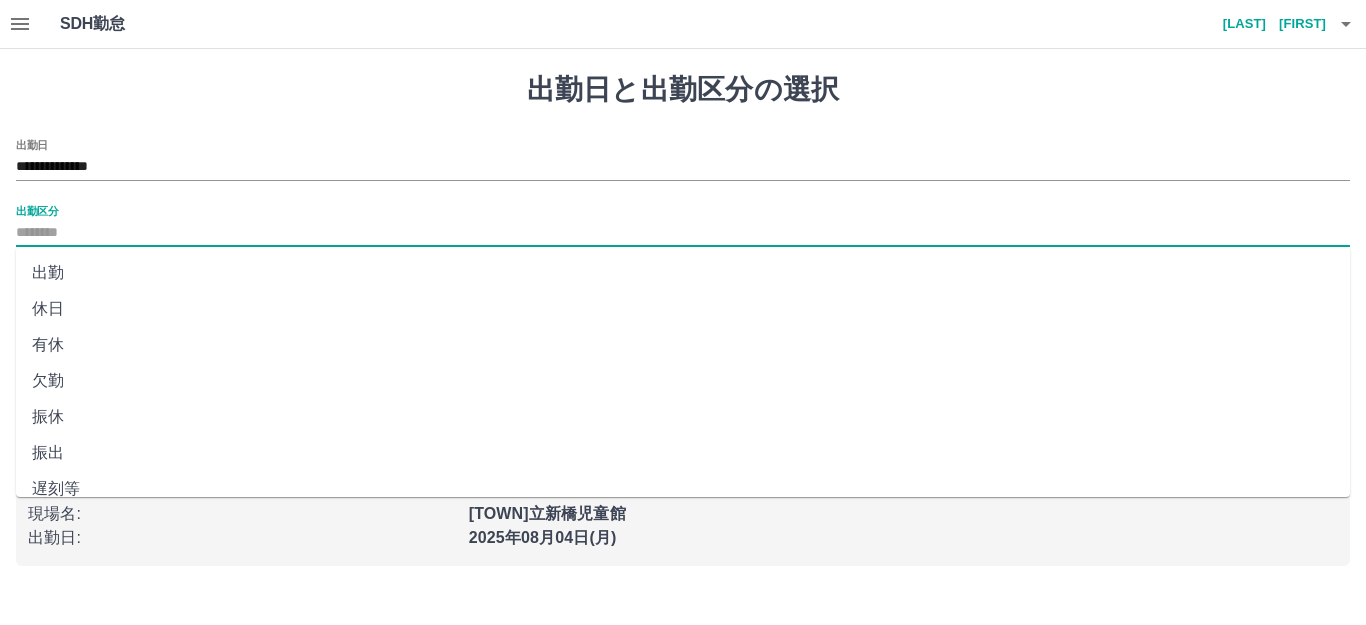 click on "出勤" at bounding box center (683, 273) 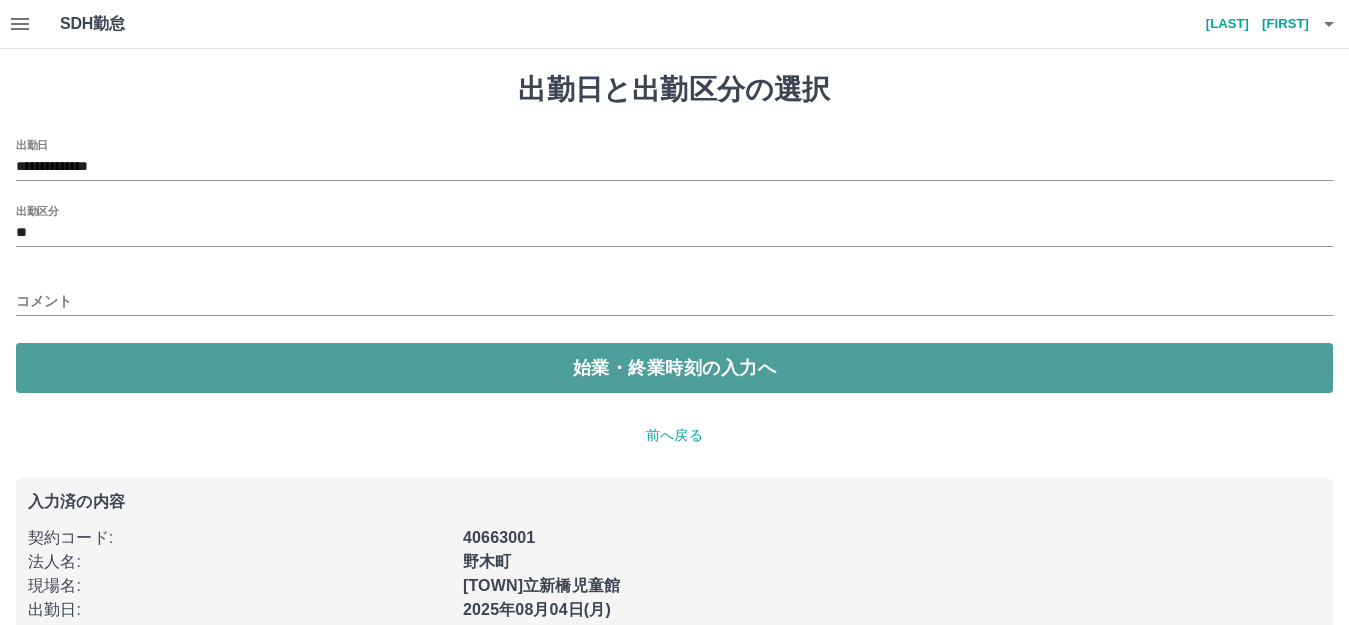 click on "始業・終業時刻の入力へ" at bounding box center [674, 368] 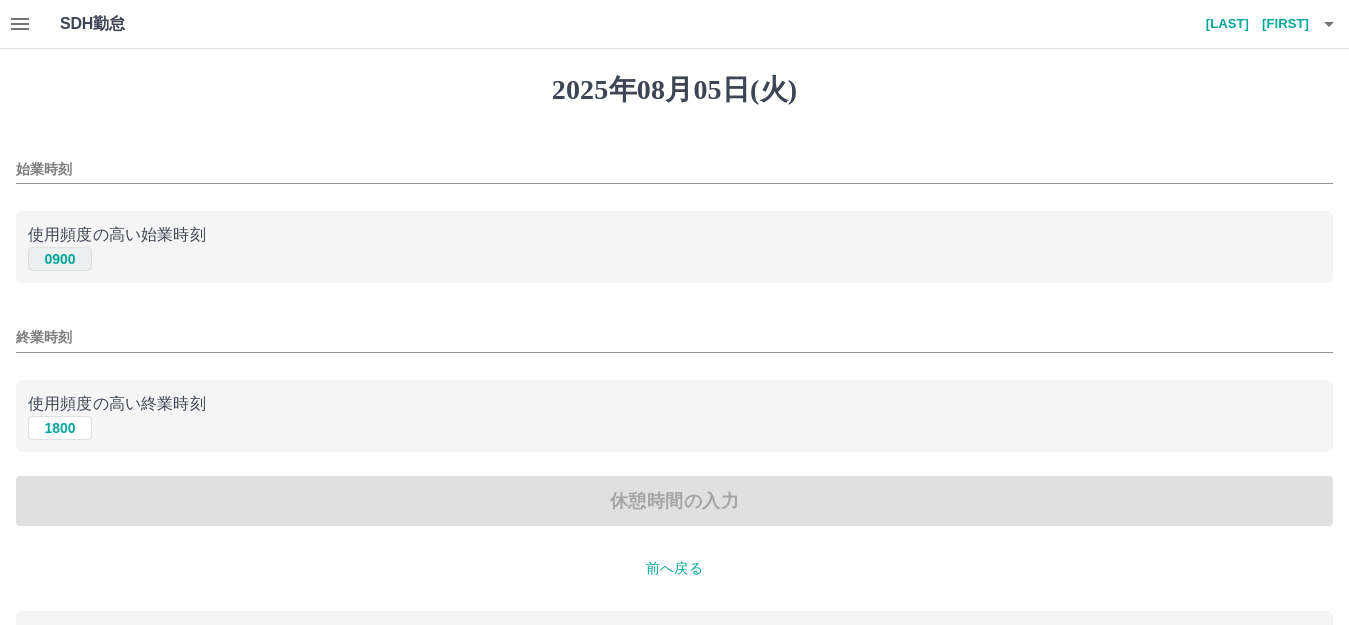 drag, startPoint x: 64, startPoint y: 250, endPoint x: 66, endPoint y: 270, distance: 20.09975 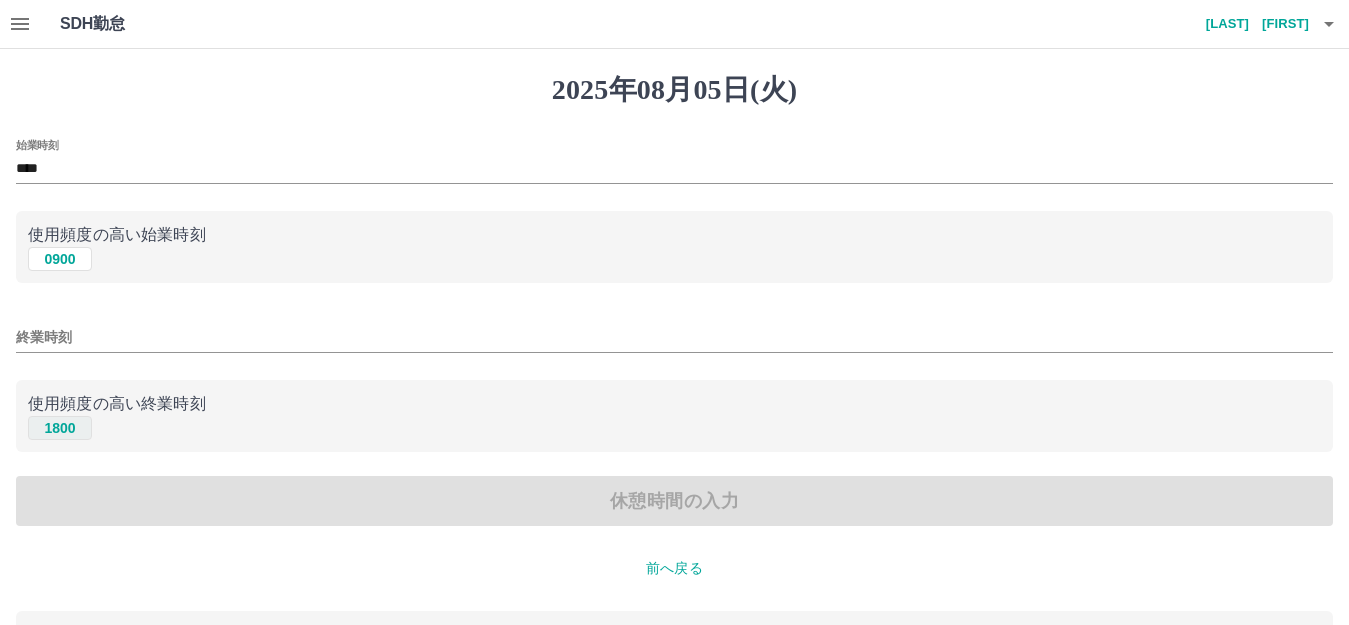 click on "1800" at bounding box center [60, 428] 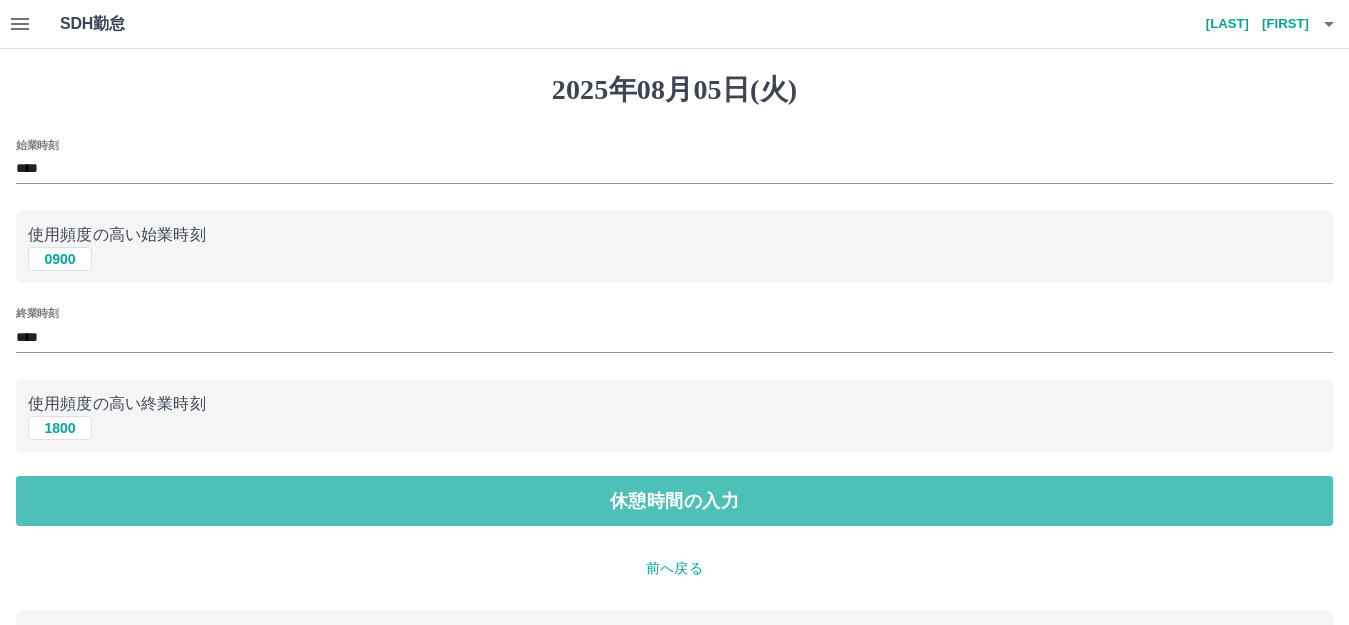 drag, startPoint x: 61, startPoint y: 497, endPoint x: 78, endPoint y: 459, distance: 41.62932 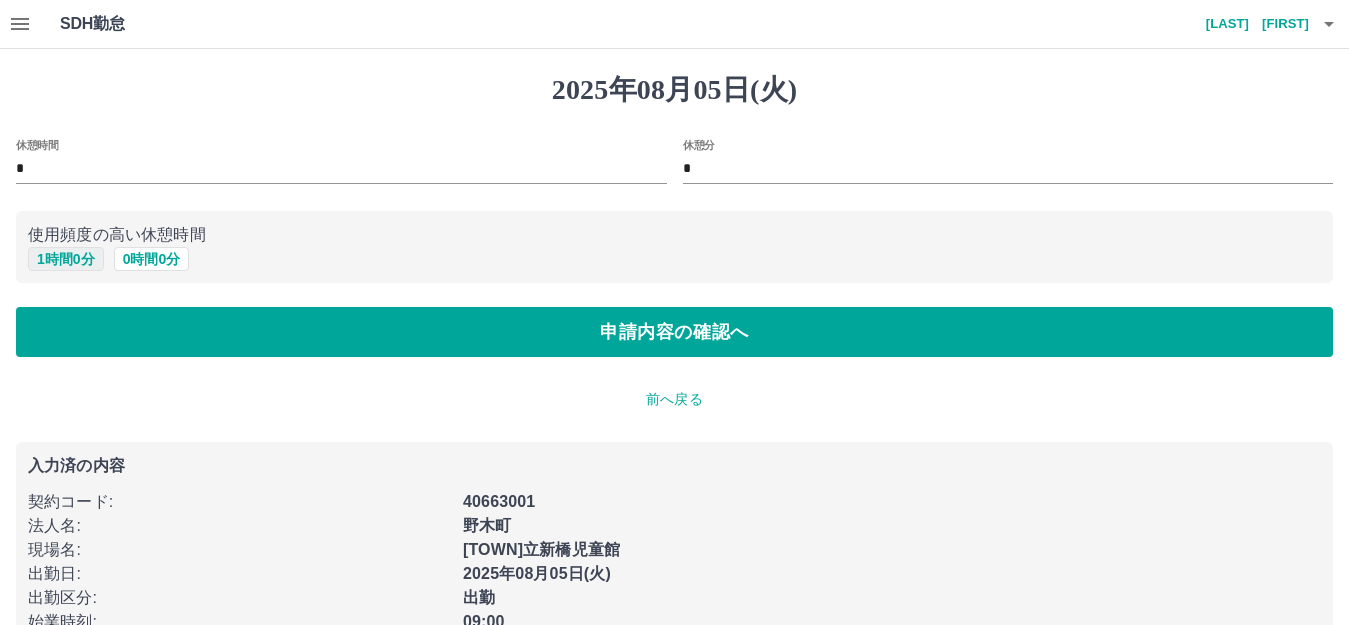 click on "1 時間 0 分" at bounding box center [66, 259] 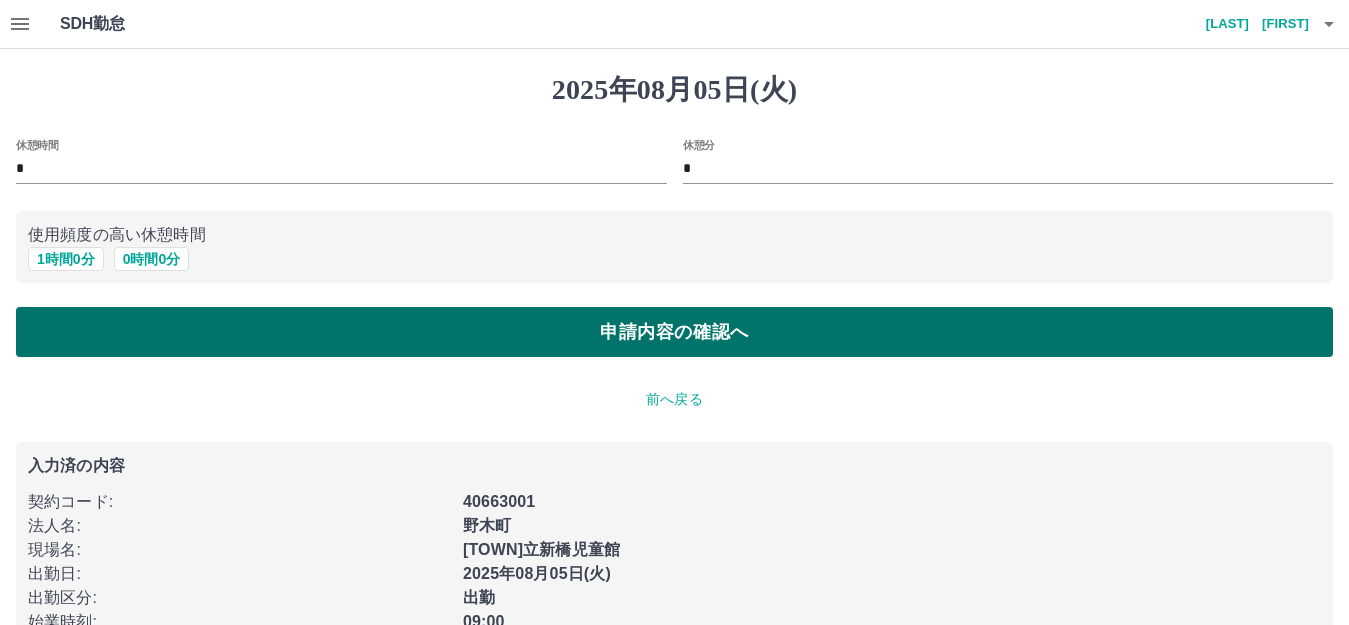 drag, startPoint x: 80, startPoint y: 341, endPoint x: 92, endPoint y: 342, distance: 12.0415945 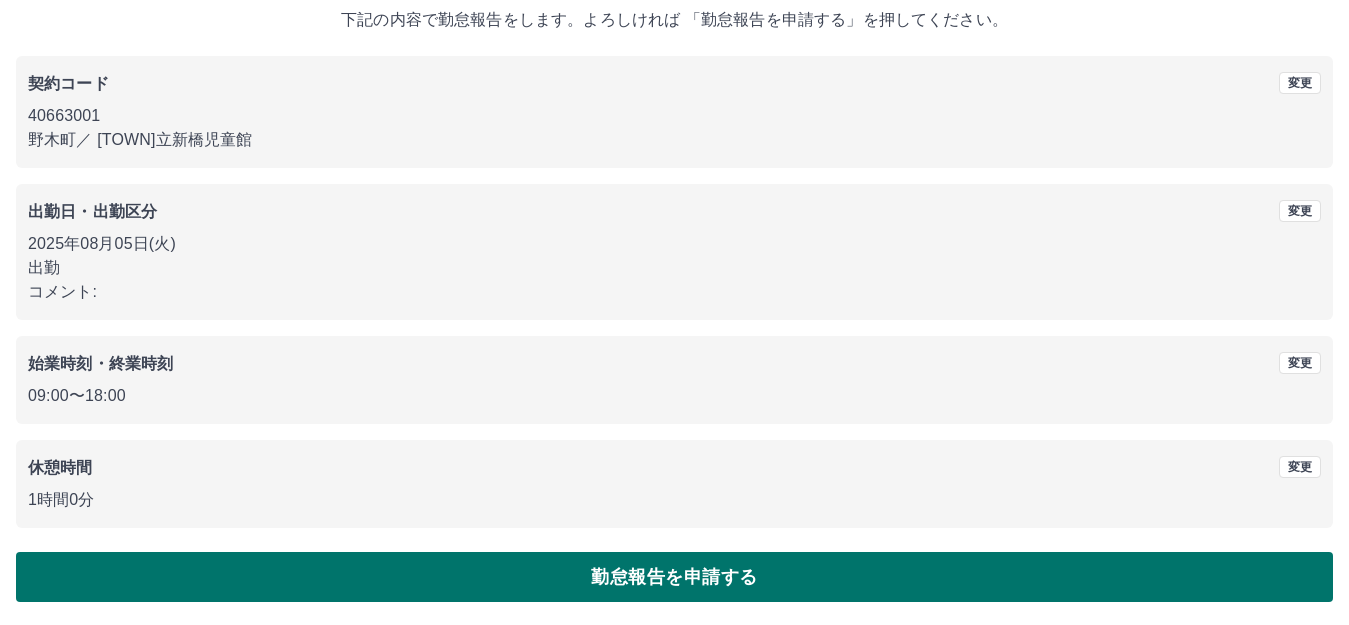 scroll, scrollTop: 124, scrollLeft: 0, axis: vertical 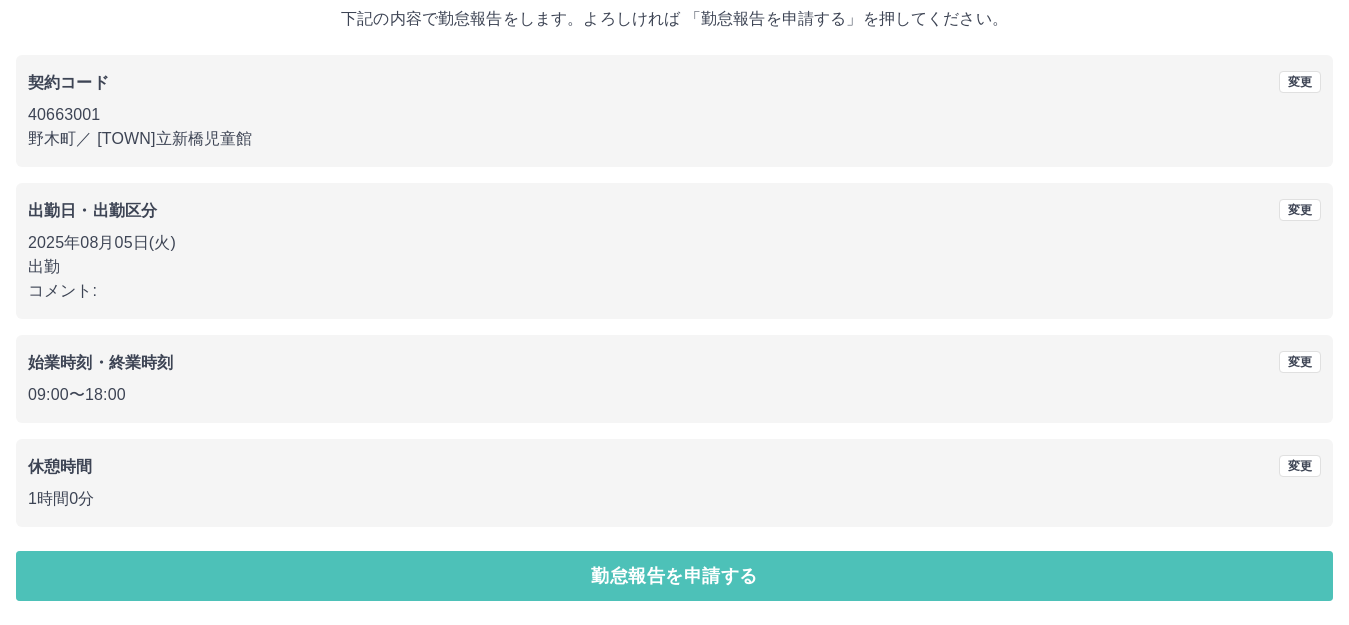 click on "勤怠報告を申請する" at bounding box center (674, 576) 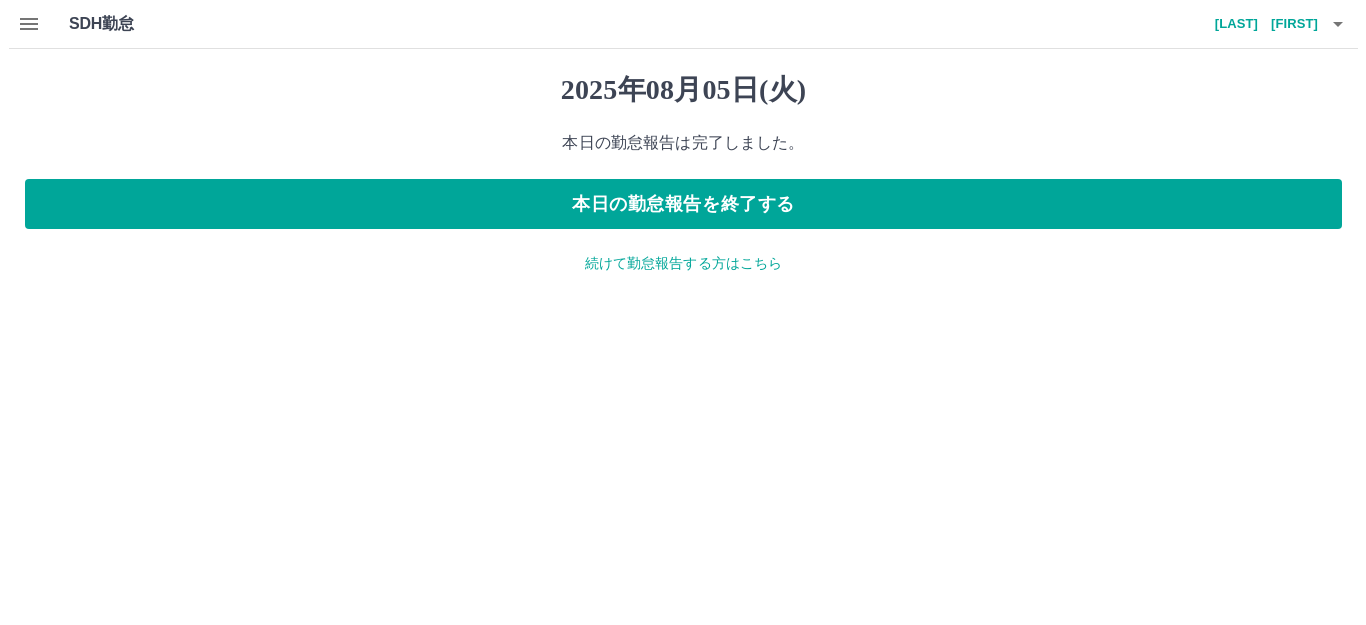 scroll, scrollTop: 0, scrollLeft: 0, axis: both 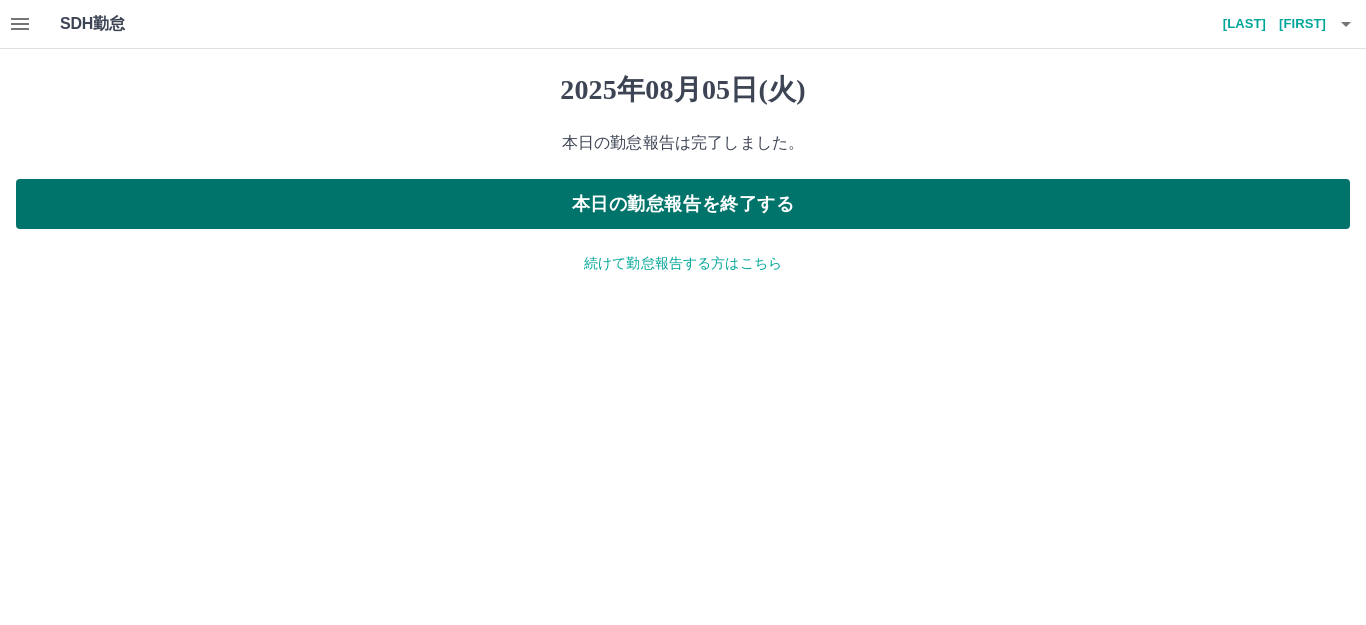 click on "本日の勤怠報告を終了する" at bounding box center (683, 204) 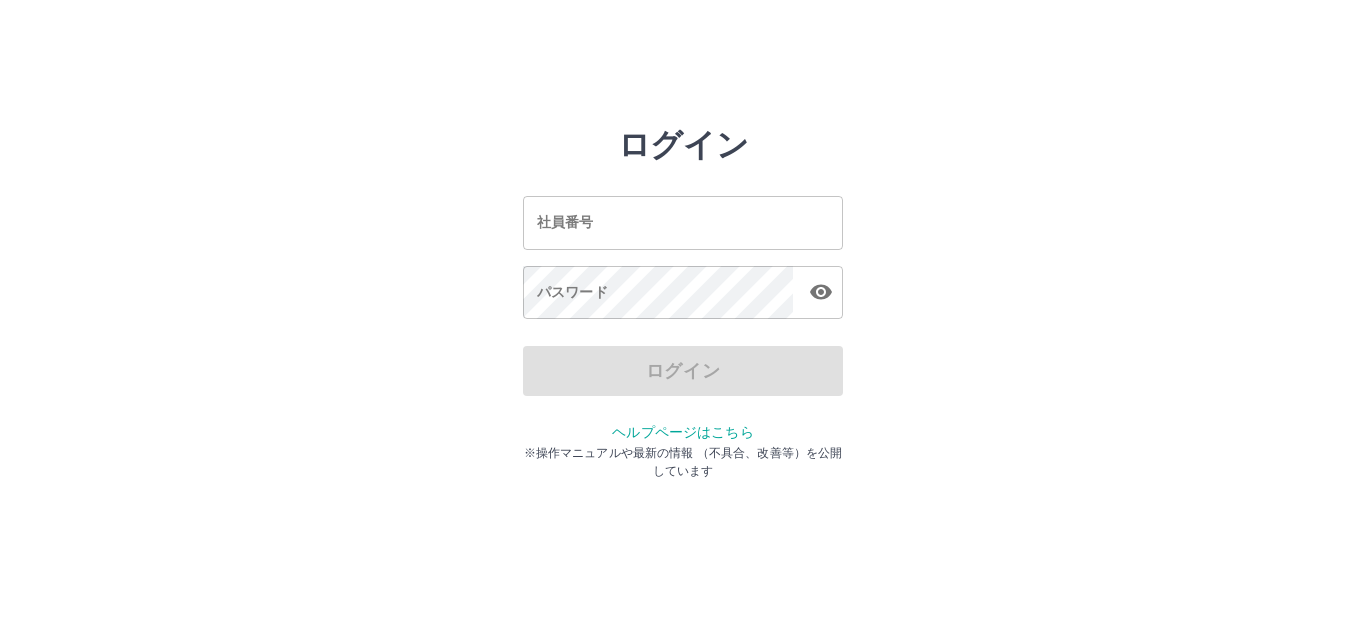 scroll, scrollTop: 0, scrollLeft: 0, axis: both 